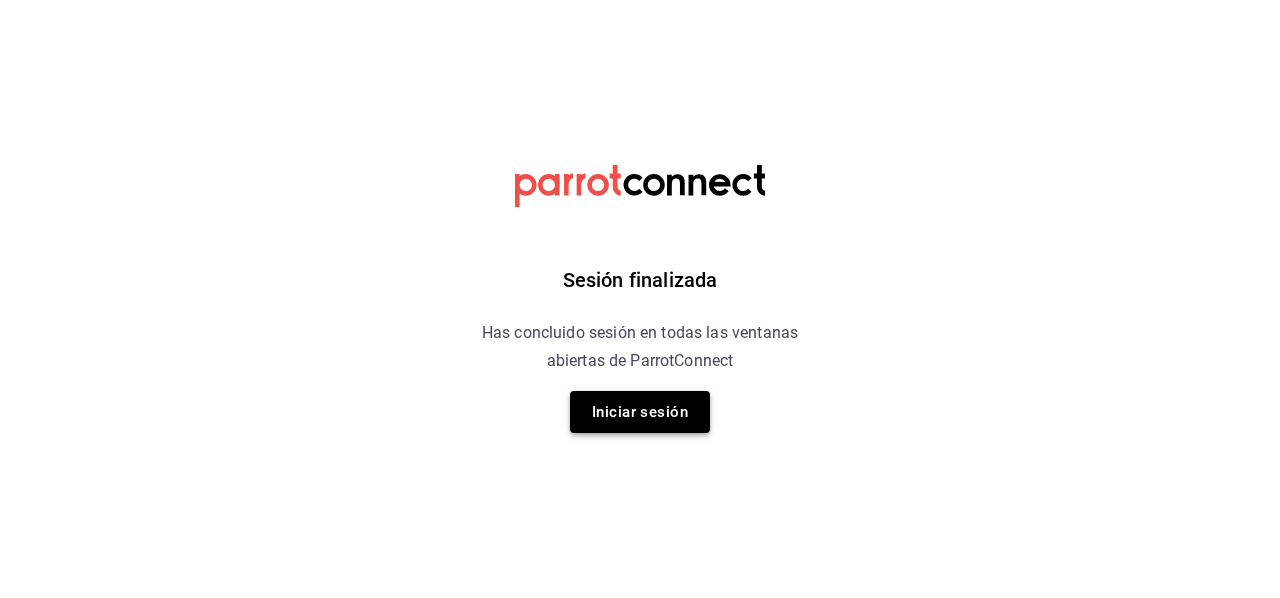 scroll, scrollTop: 0, scrollLeft: 0, axis: both 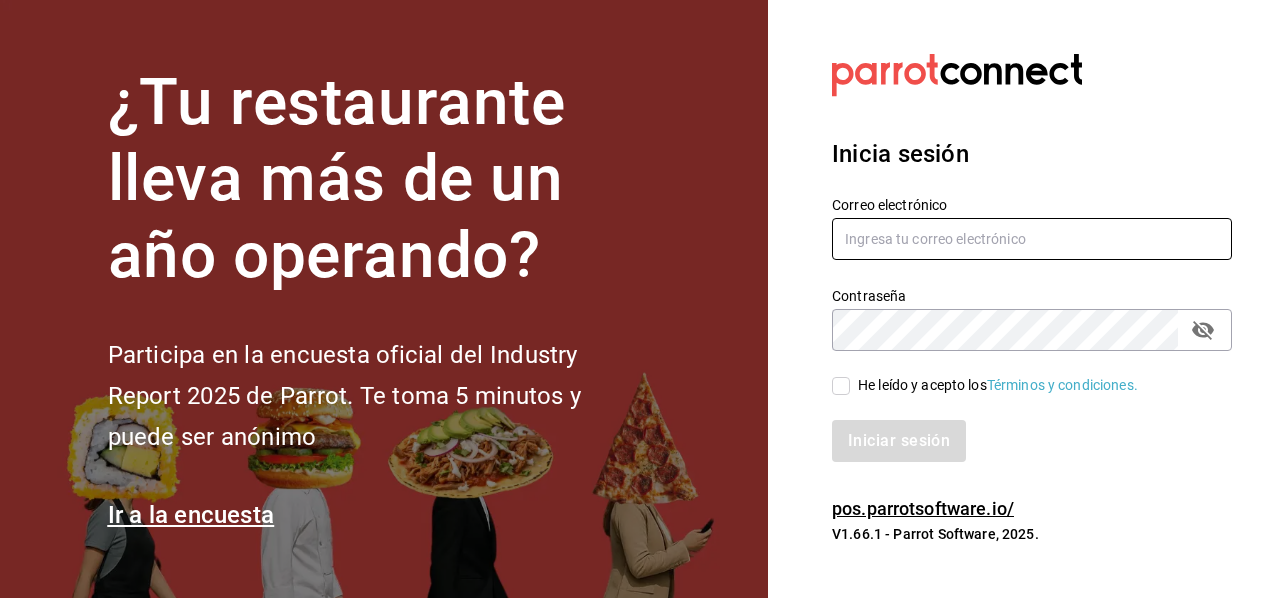 click at bounding box center (1032, 239) 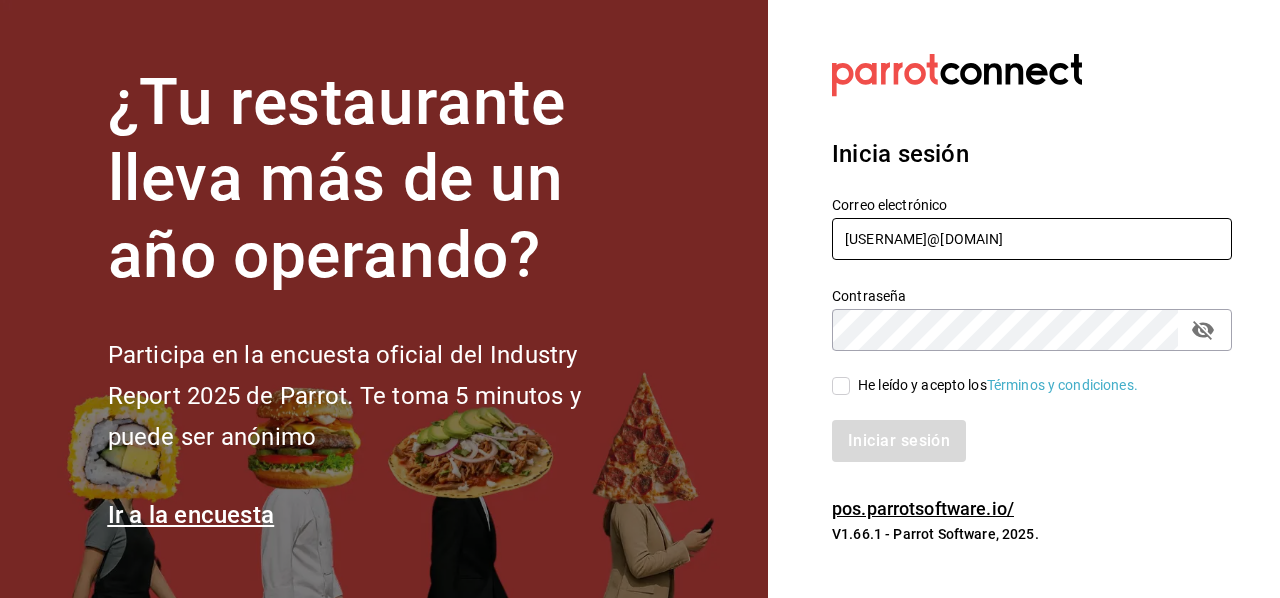 type on "[EMAIL]" 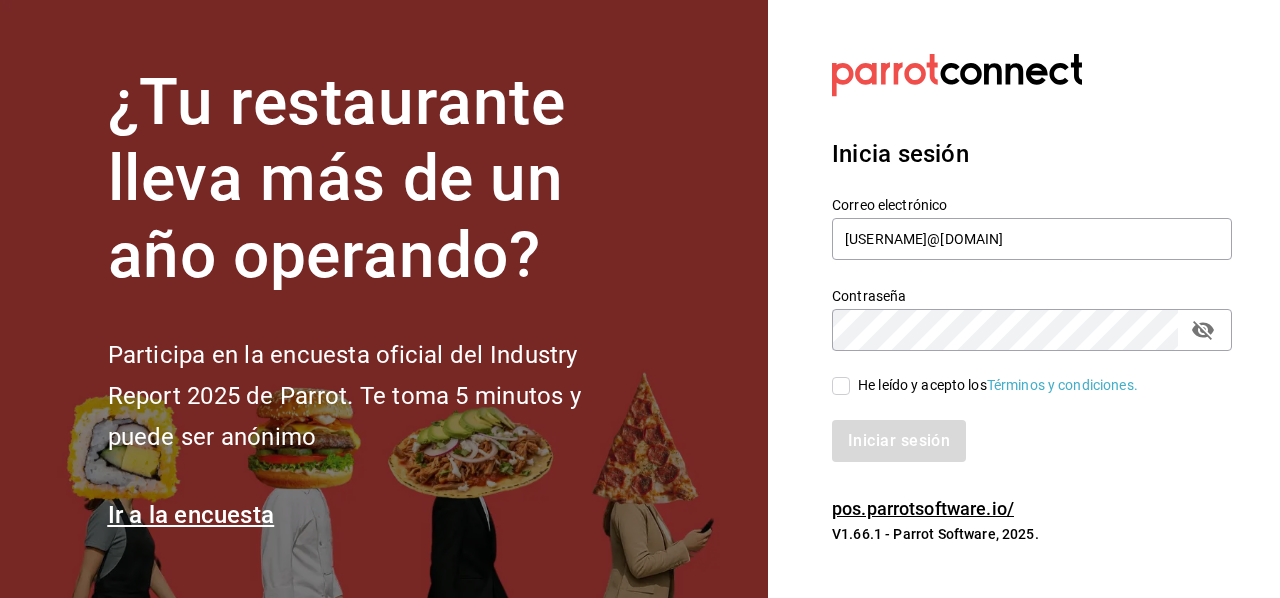 click on "He leído y acepto los  Términos y condiciones." at bounding box center (841, 386) 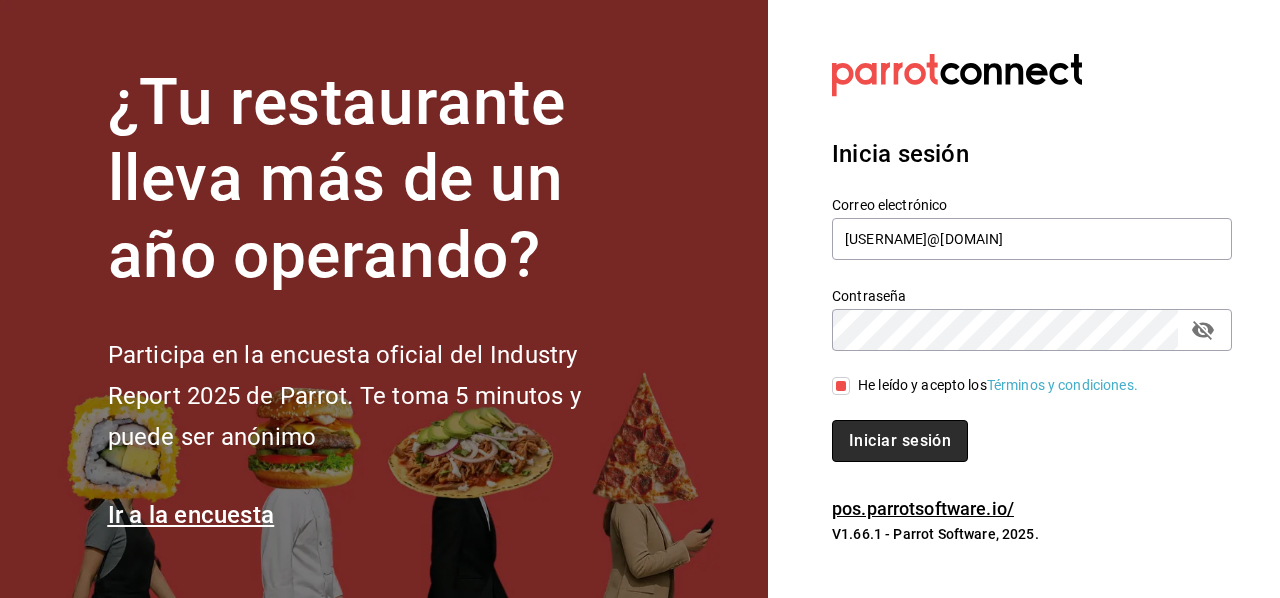 click on "Iniciar sesión" at bounding box center [900, 441] 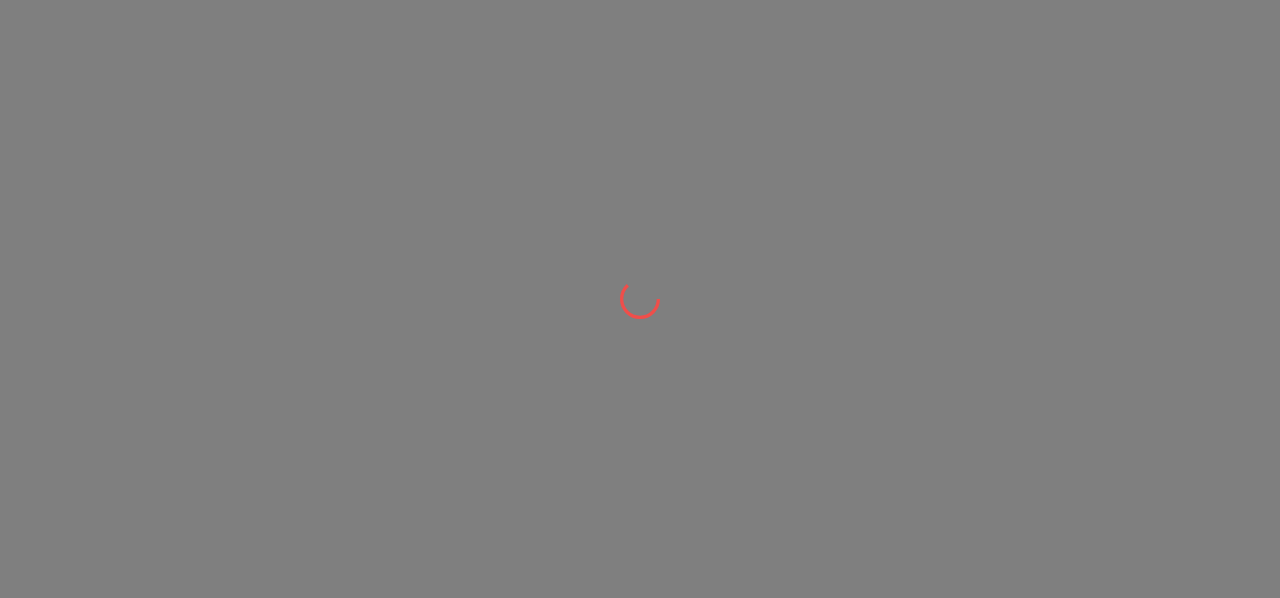 scroll, scrollTop: 0, scrollLeft: 0, axis: both 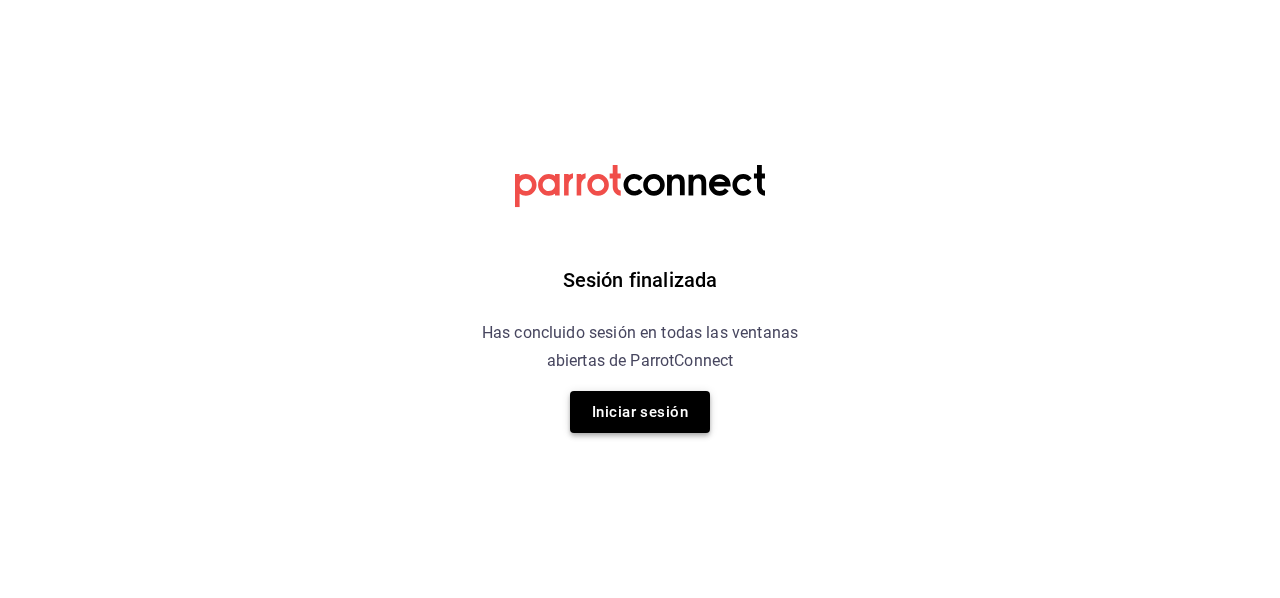 click on "Iniciar sesión" at bounding box center [640, 412] 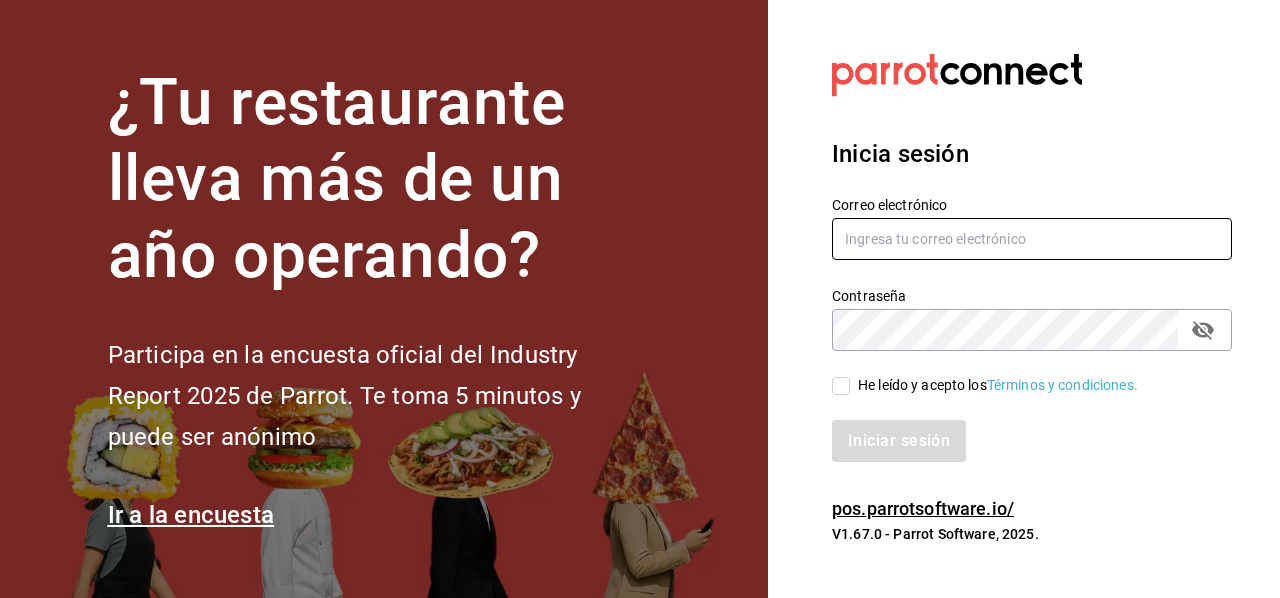 click at bounding box center (1032, 239) 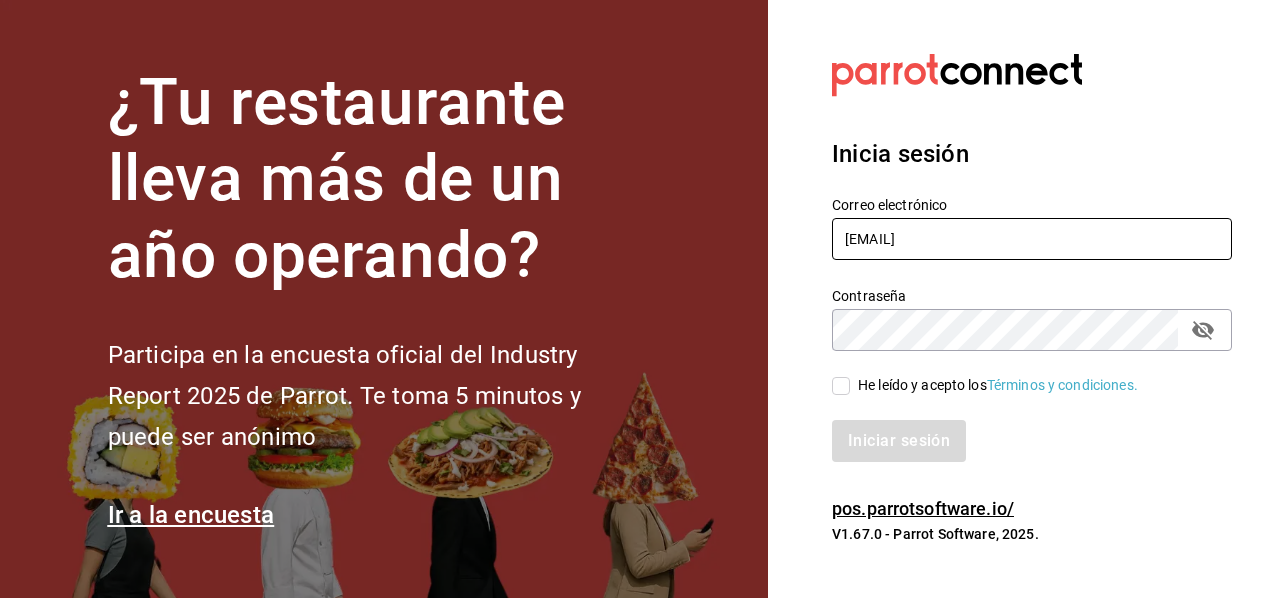 type on "[EMAIL]" 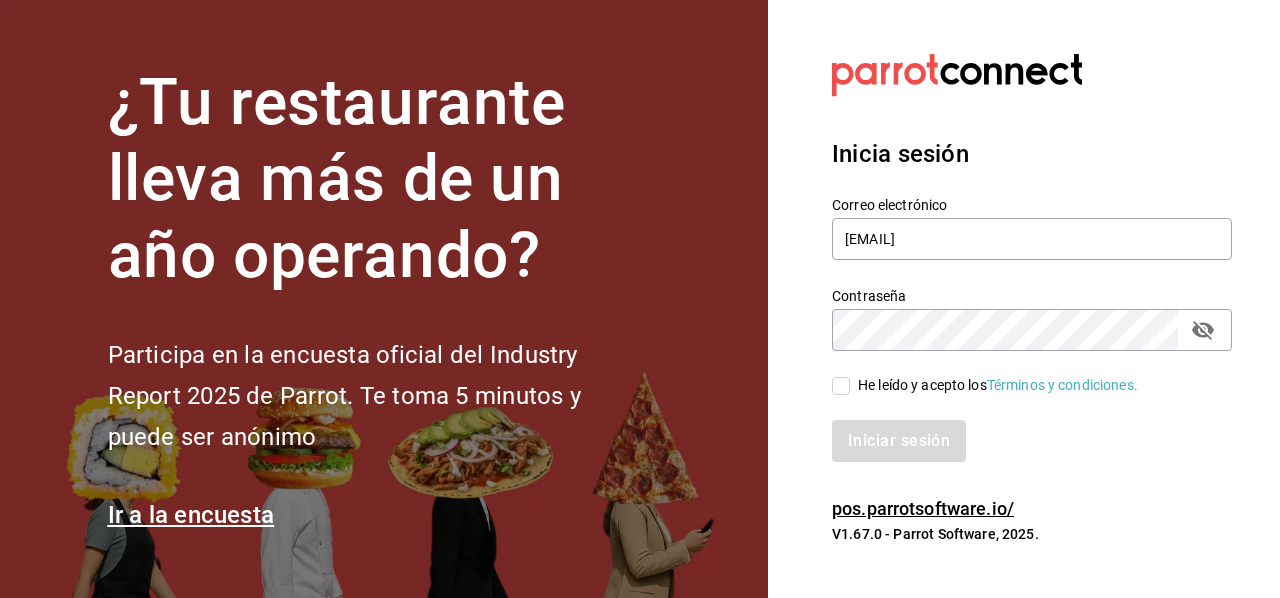 click 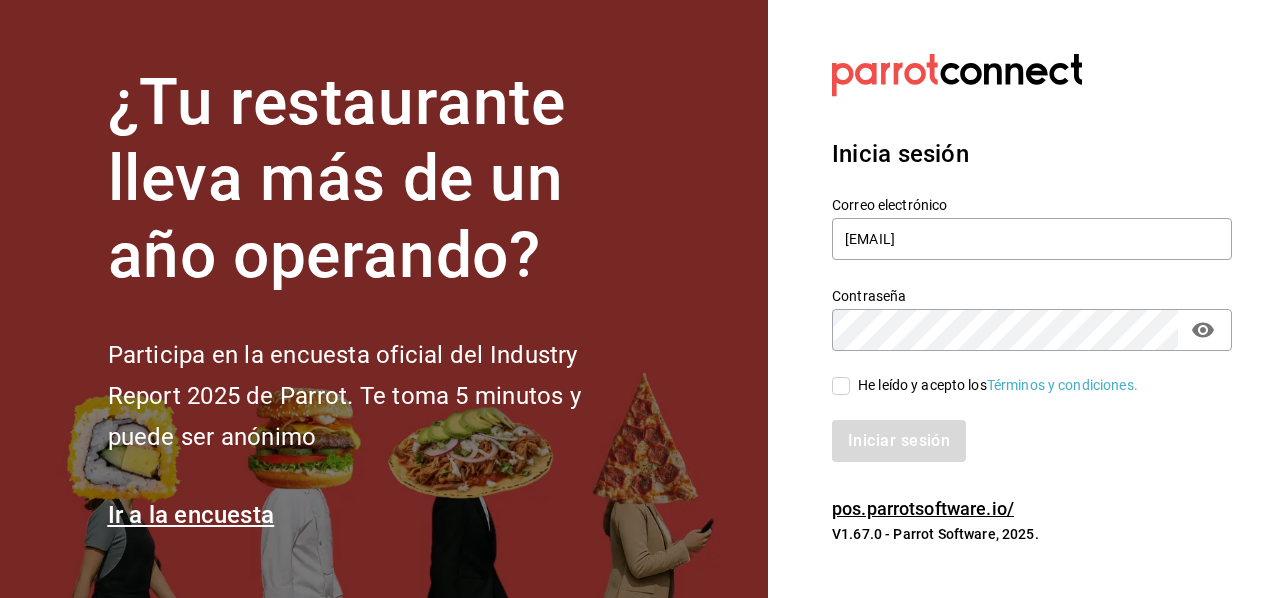 click on "He leído y acepto los  Términos y condiciones." at bounding box center [841, 386] 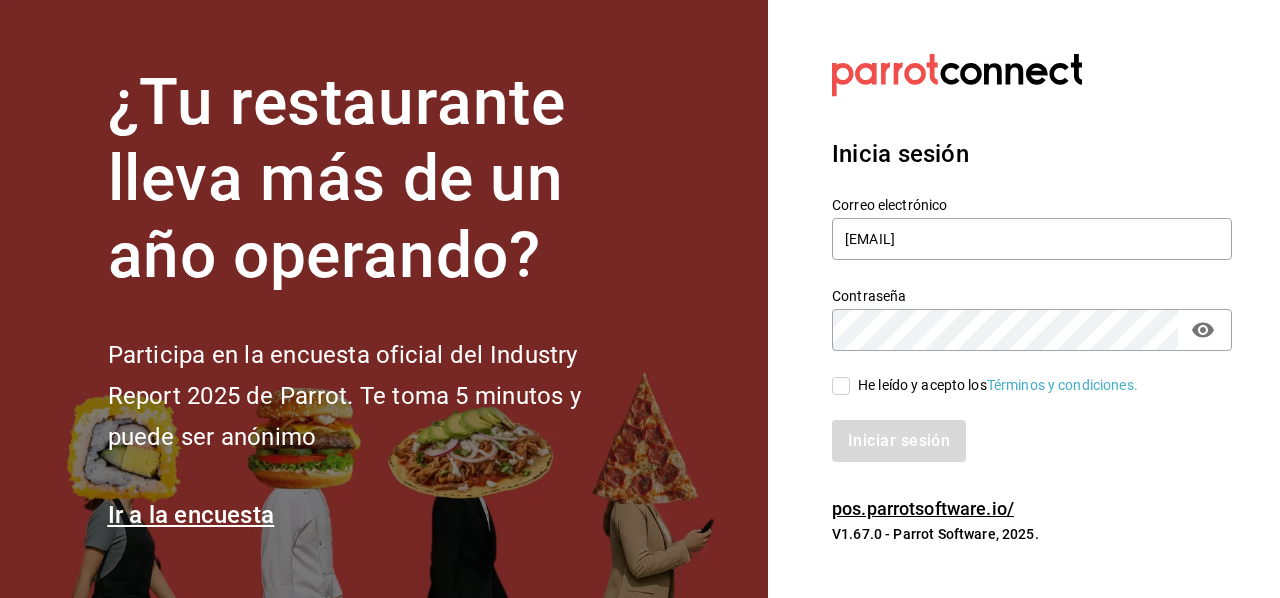 checkbox on "true" 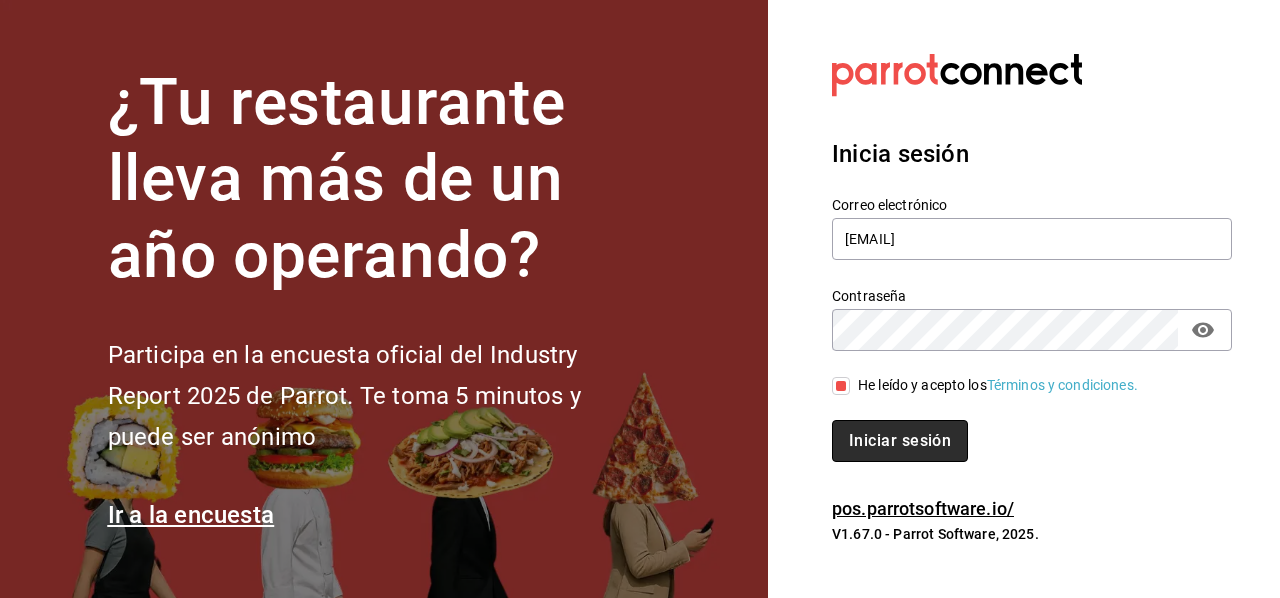 click on "Iniciar sesión" at bounding box center (900, 441) 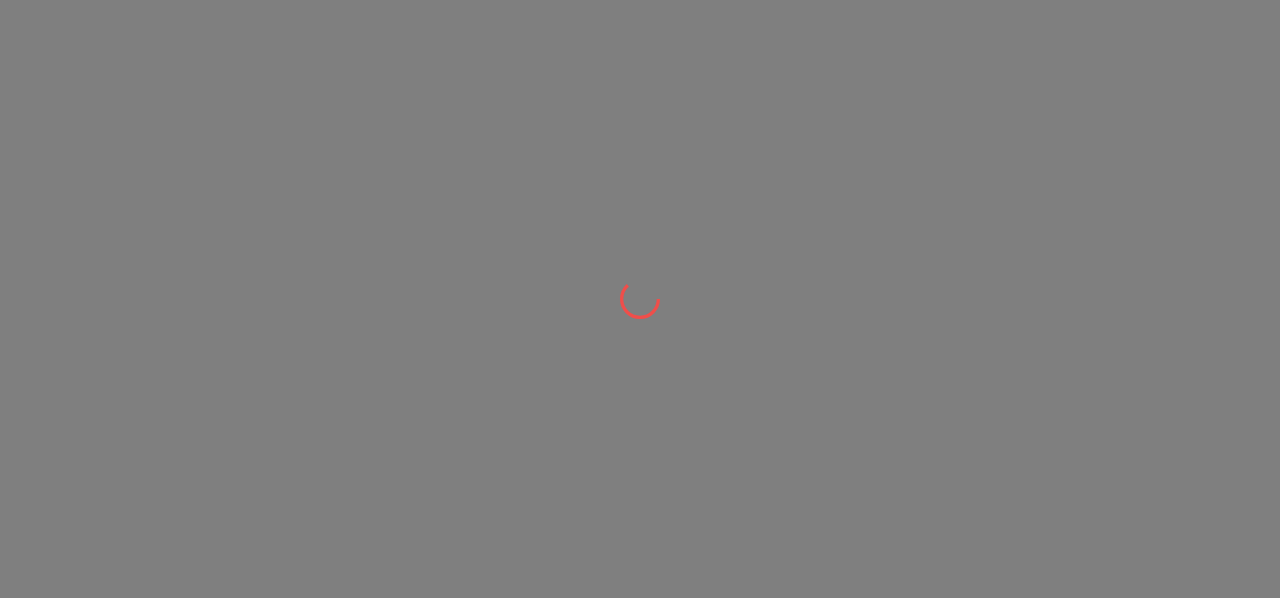 scroll, scrollTop: 0, scrollLeft: 0, axis: both 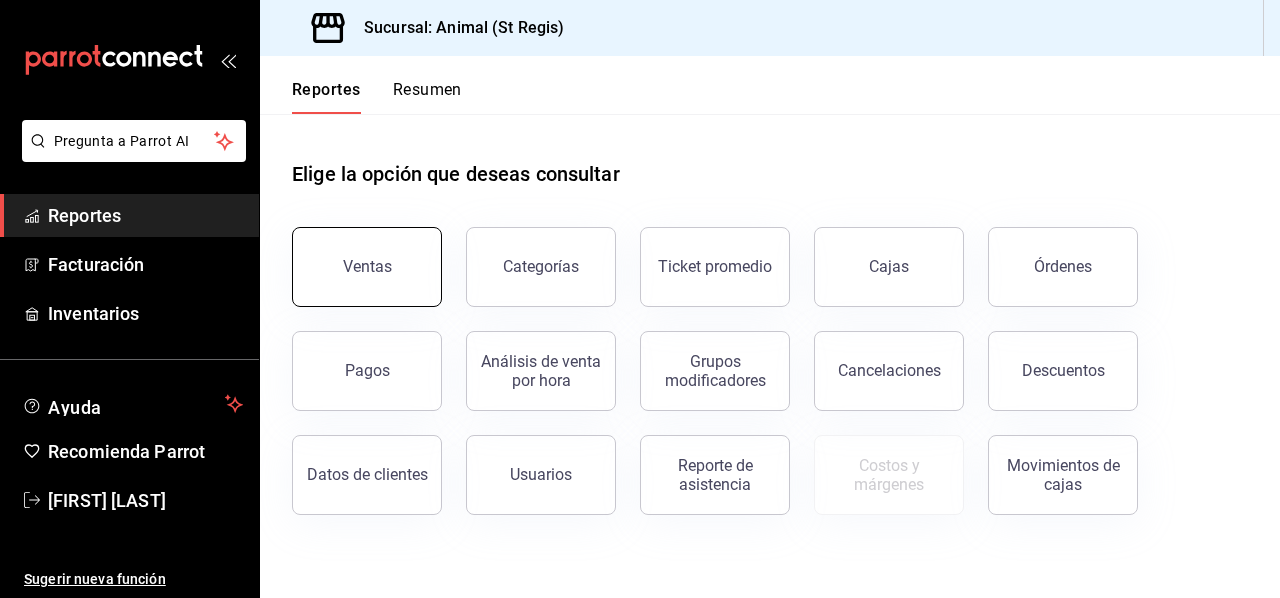 click on "Ventas" at bounding box center [367, 267] 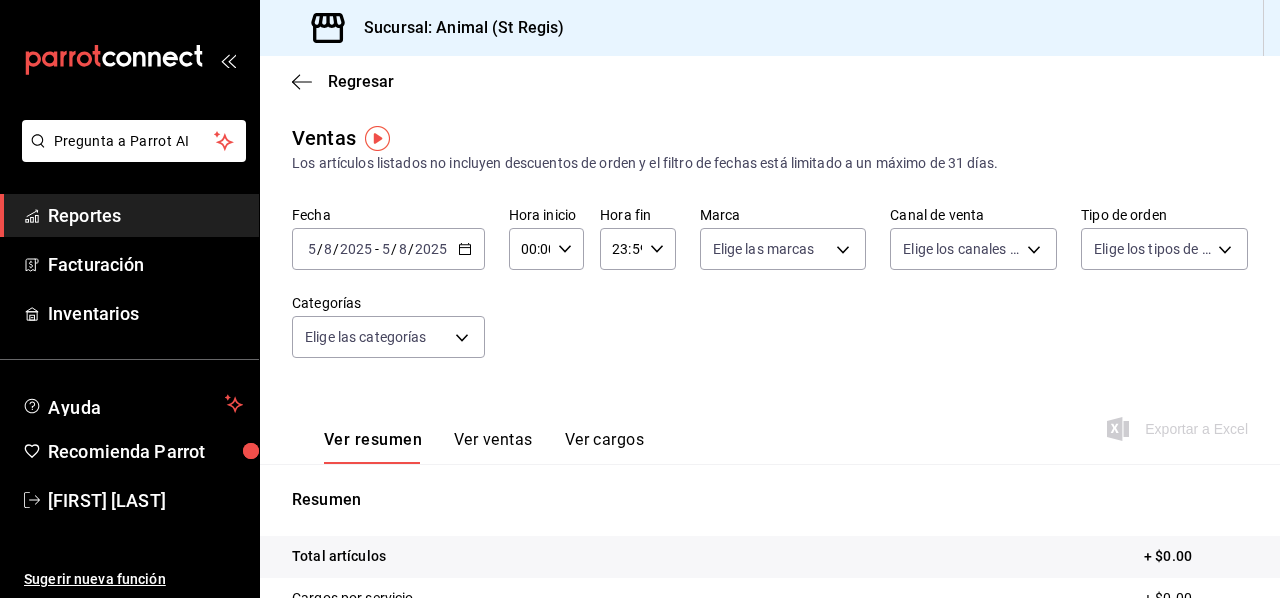 drag, startPoint x: 365, startPoint y: 276, endPoint x: 973, endPoint y: 432, distance: 627.6942 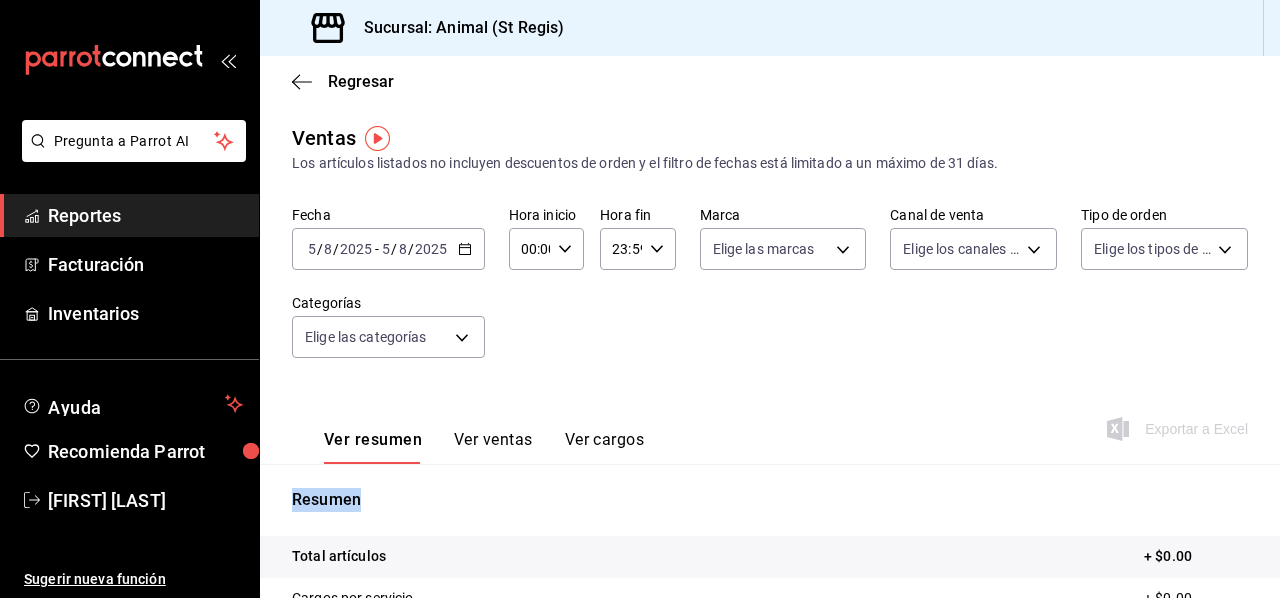 click on "Ver resumen Ver ventas Ver cargos Exportar a Excel" at bounding box center (770, 423) 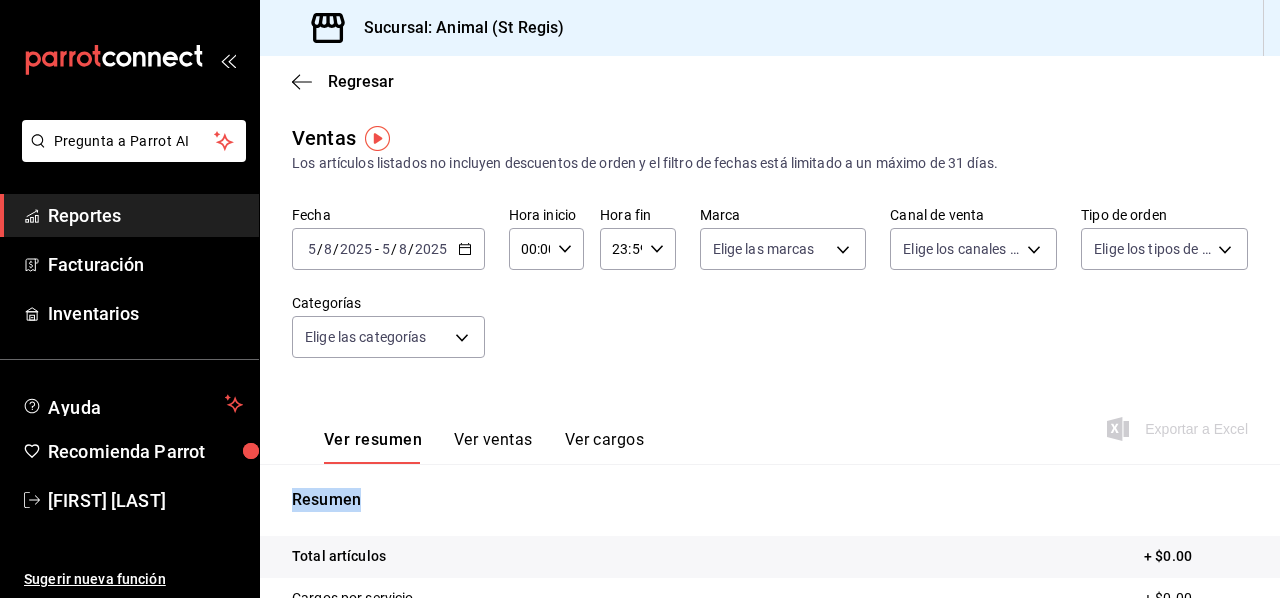 click 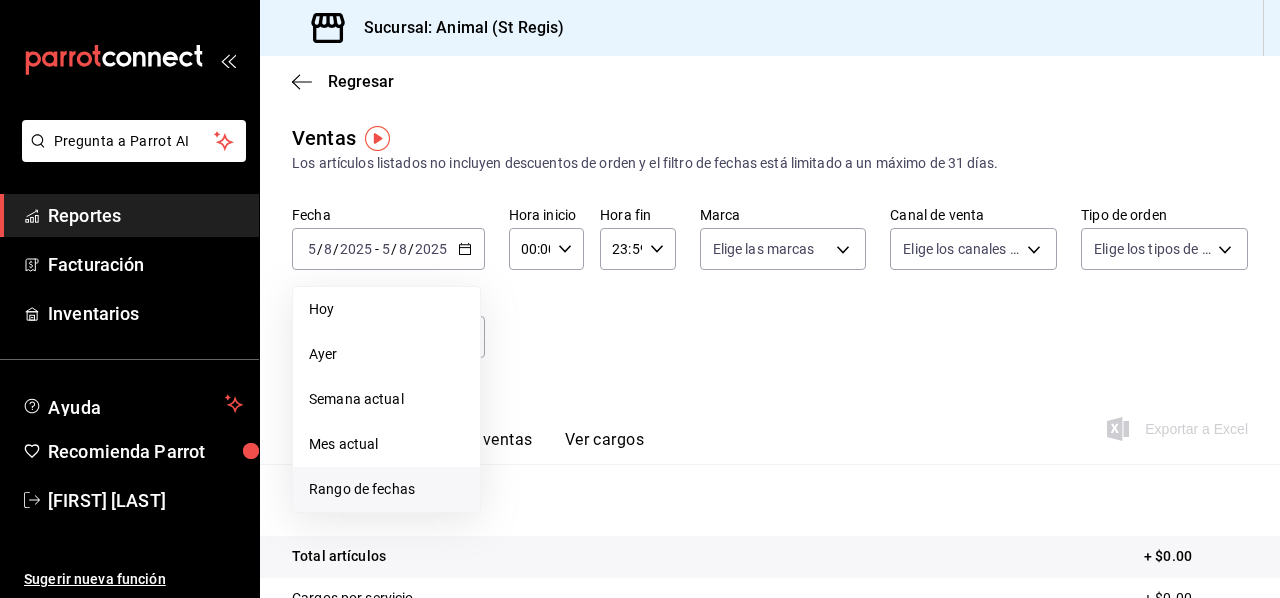 click on "Rango de fechas" at bounding box center [386, 489] 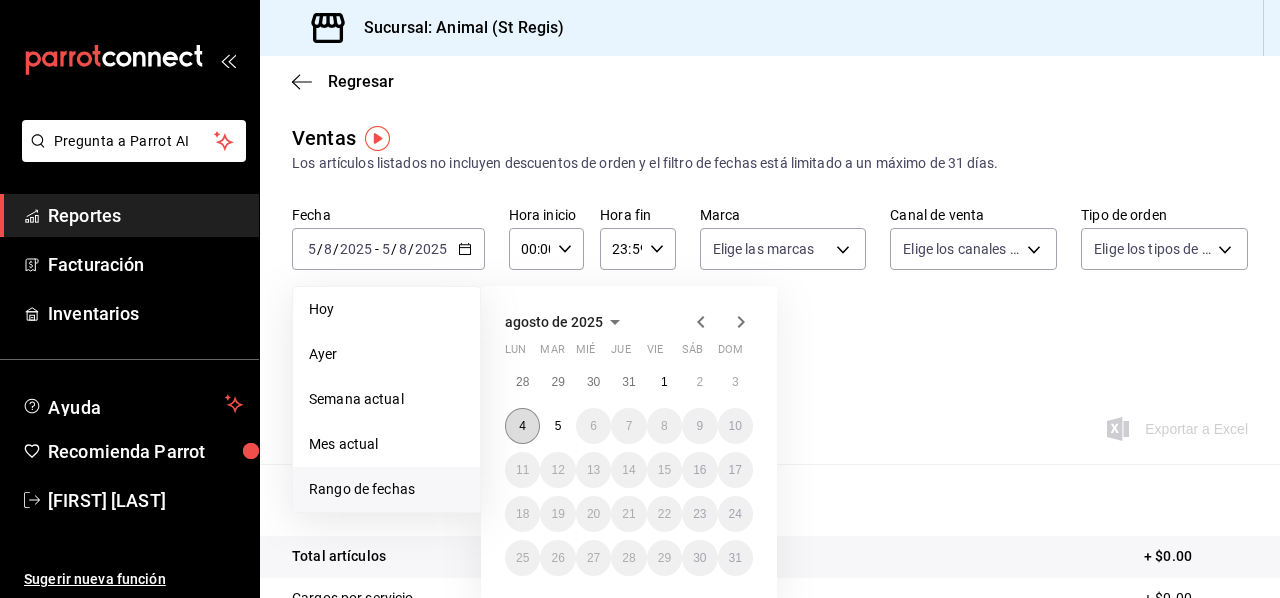 click on "4" at bounding box center [522, 426] 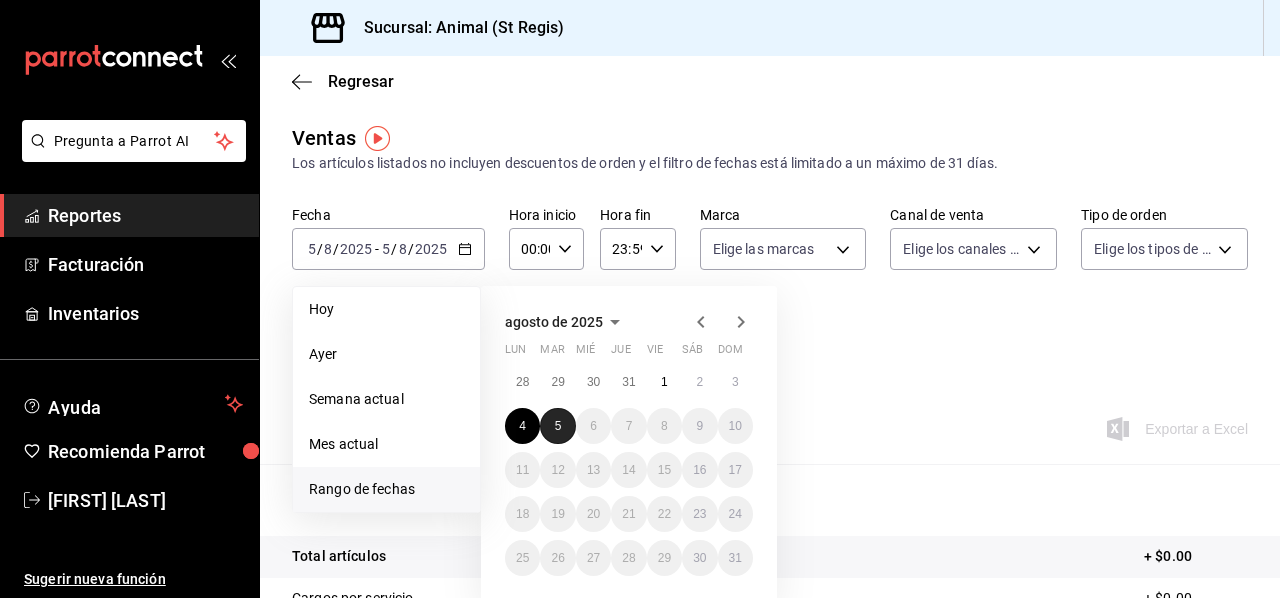 click on "5" at bounding box center [558, 426] 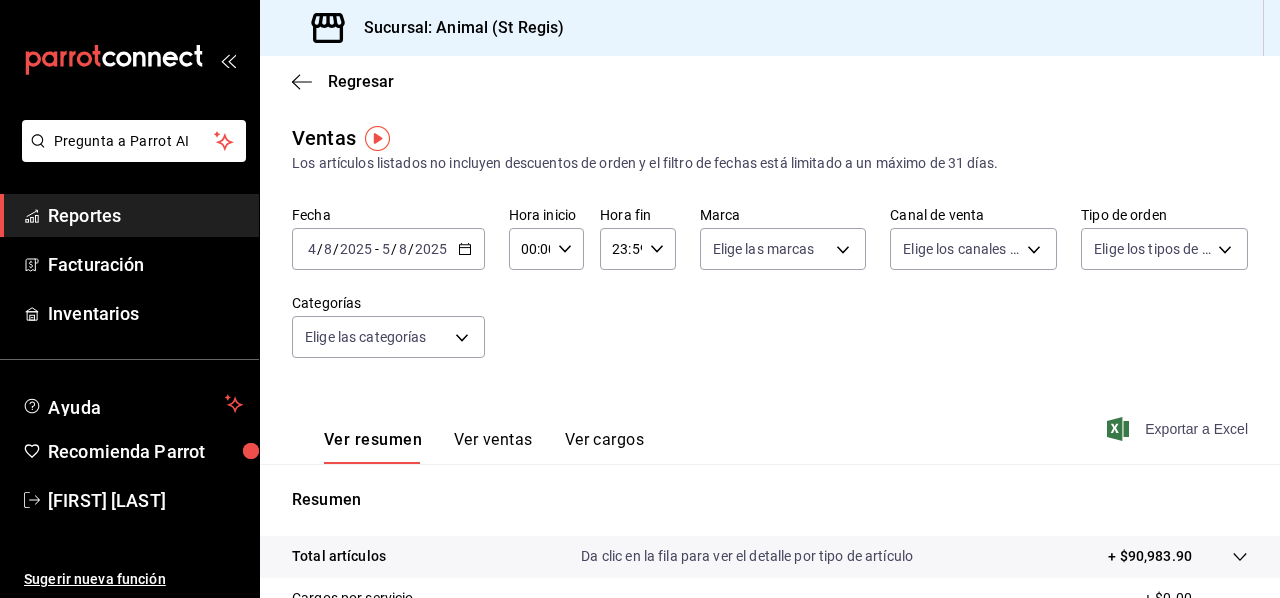 click on "Exportar a Excel" at bounding box center (1179, 429) 